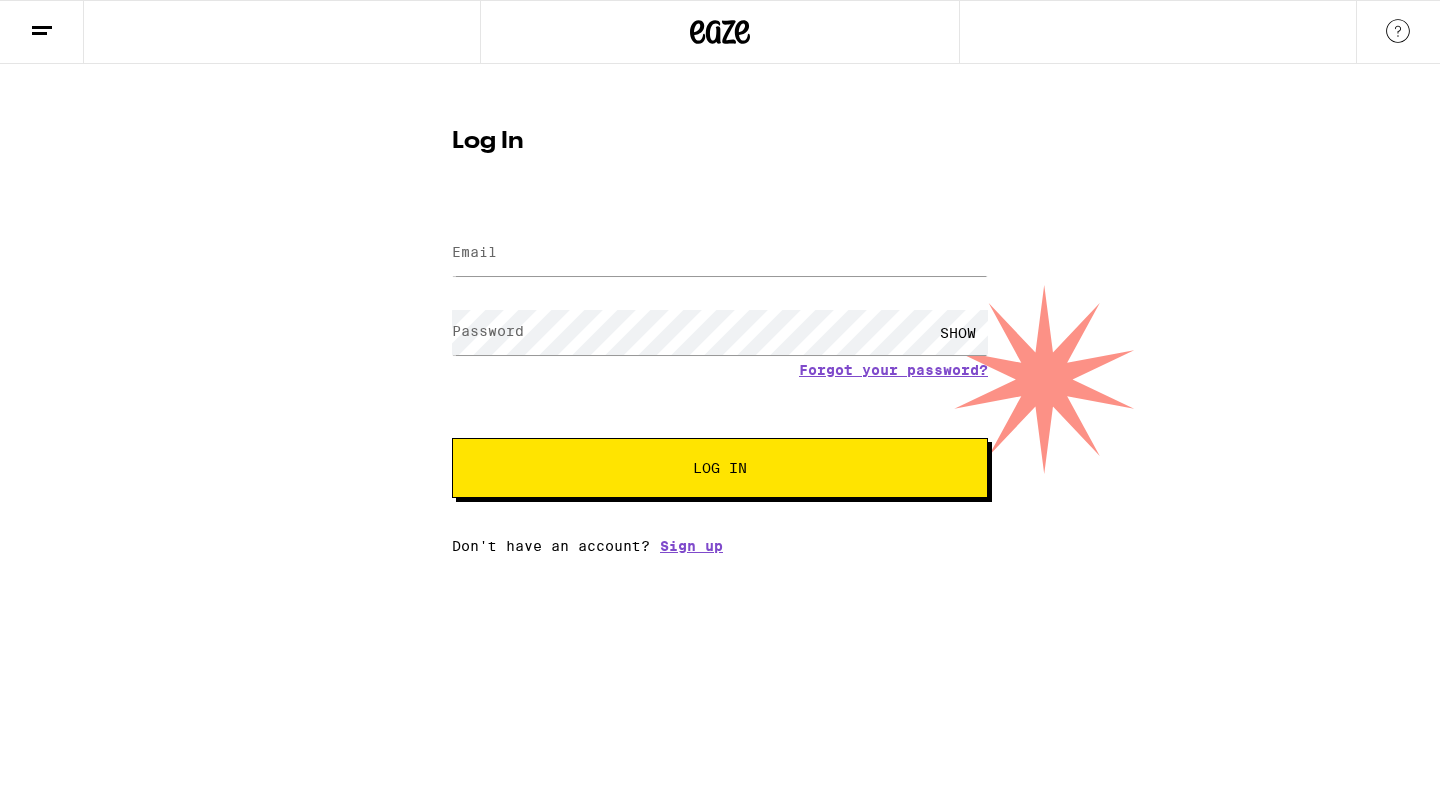 scroll, scrollTop: 0, scrollLeft: 0, axis: both 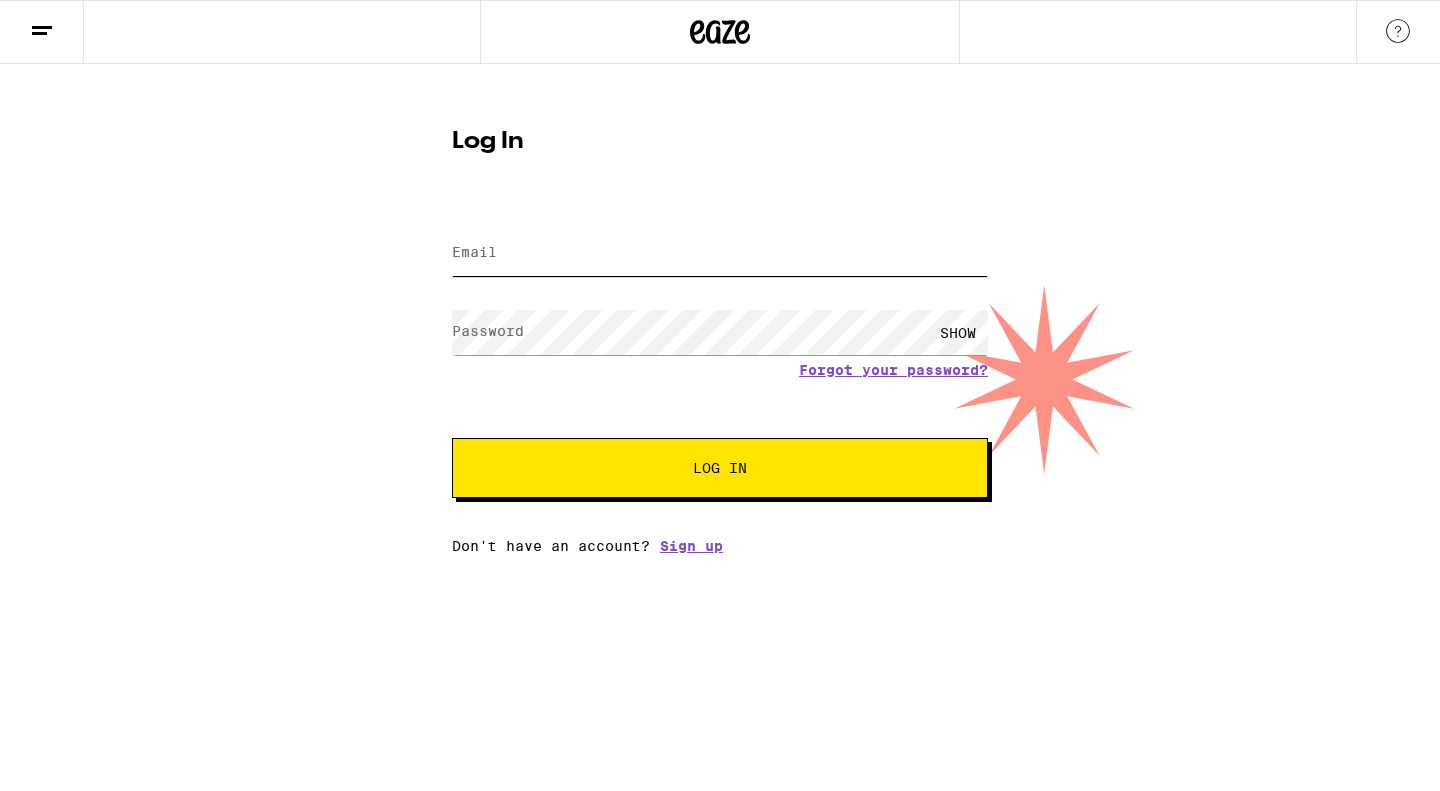 type on "[EMAIL]" 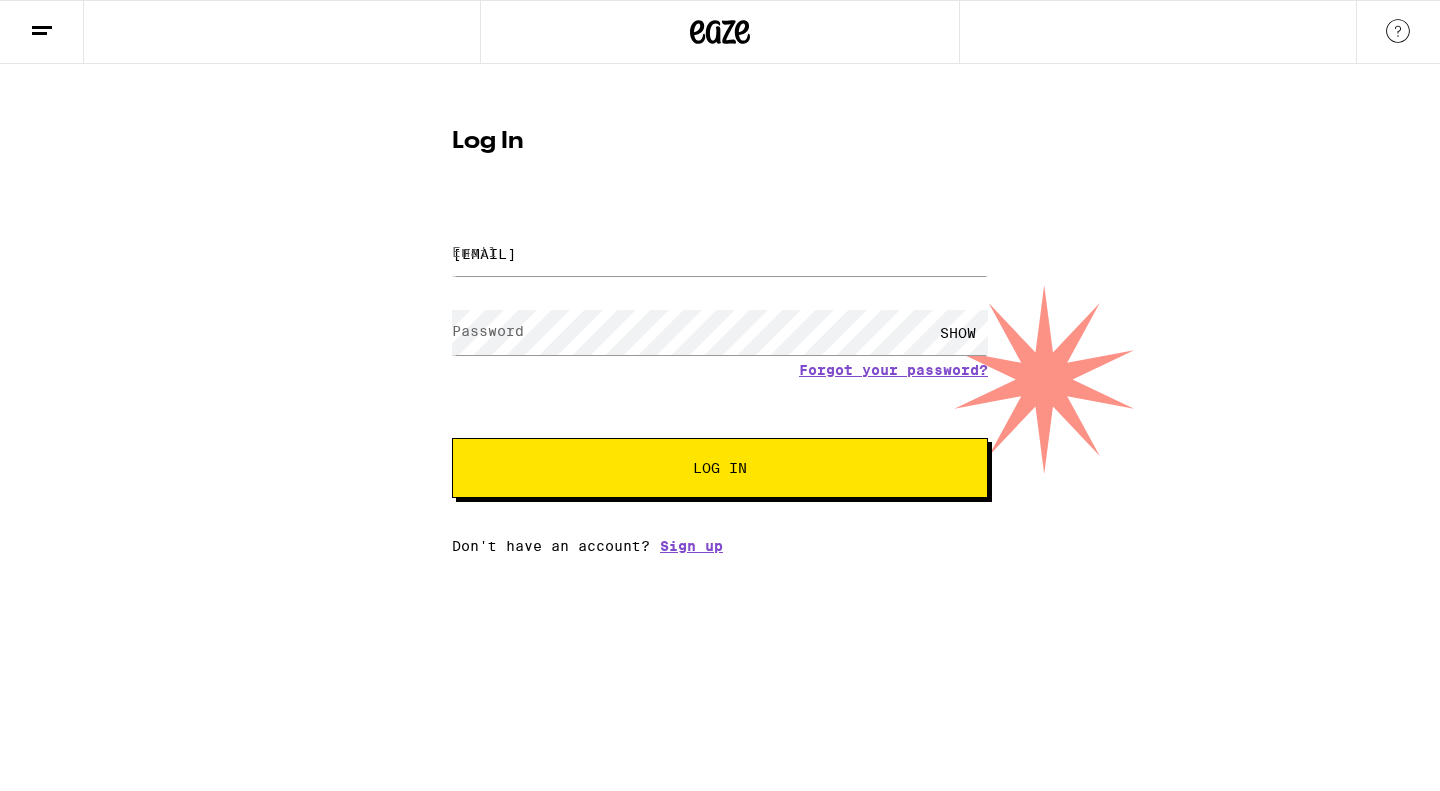 click on "Log In" at bounding box center [720, 468] 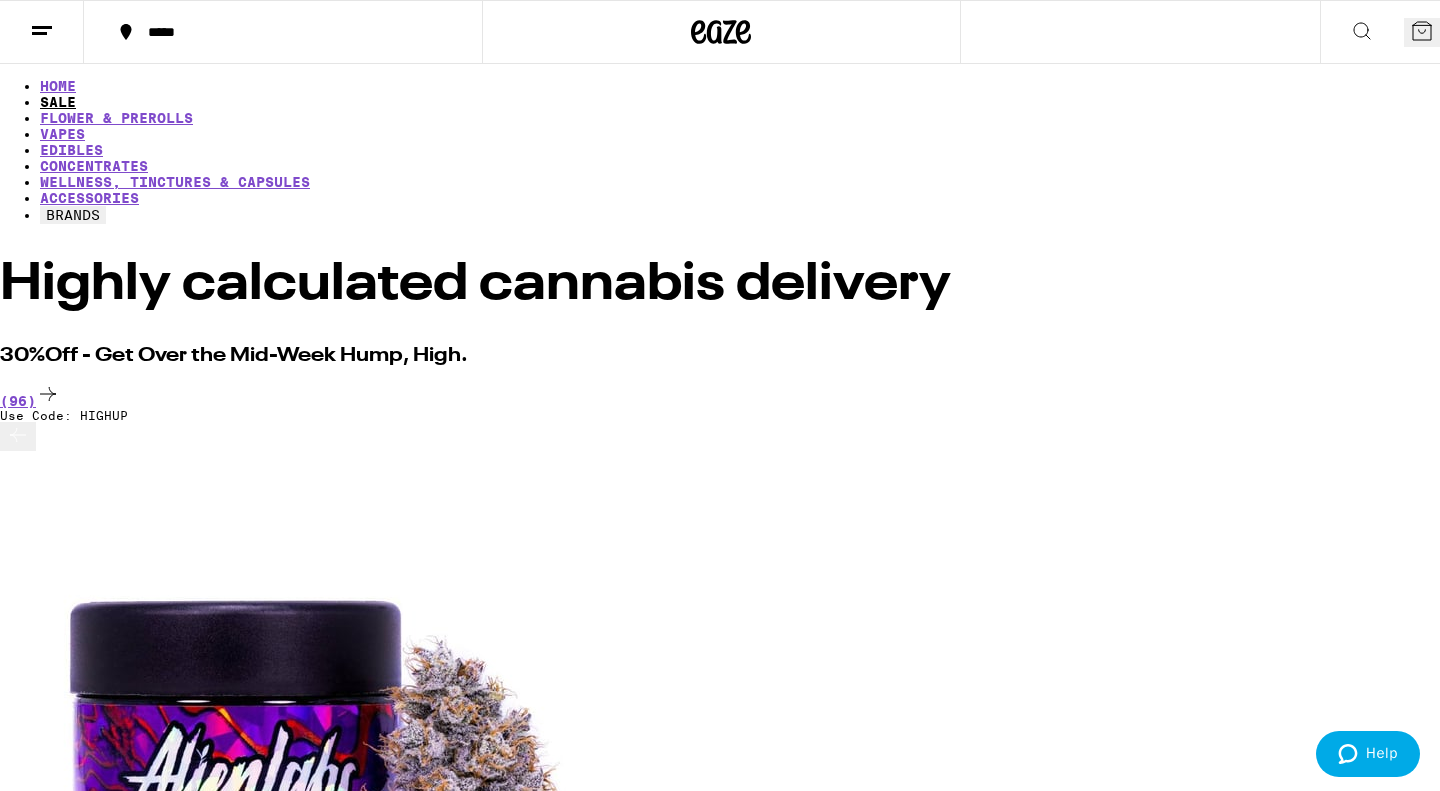 click on "SALE" at bounding box center (58, 102) 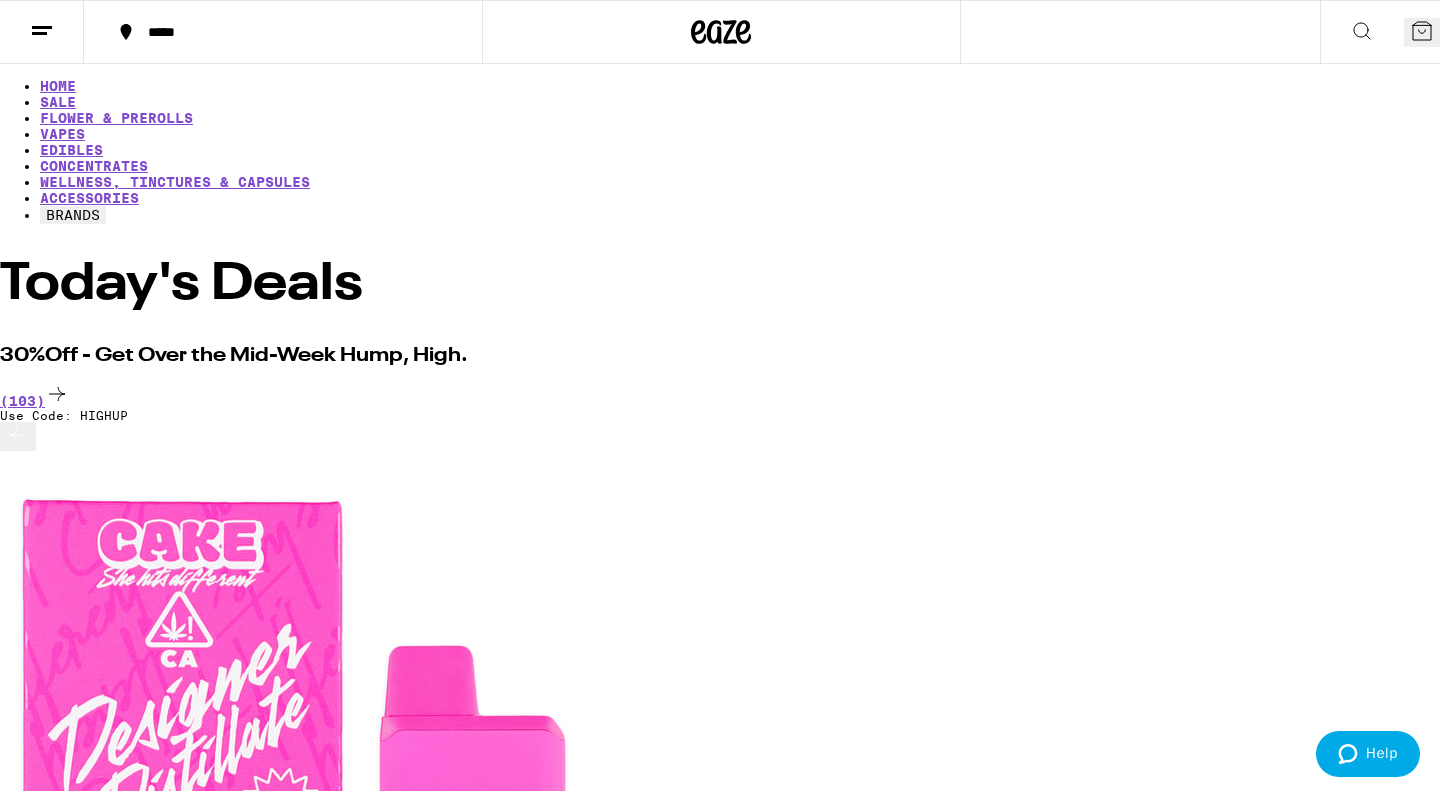 scroll, scrollTop: 0, scrollLeft: 0, axis: both 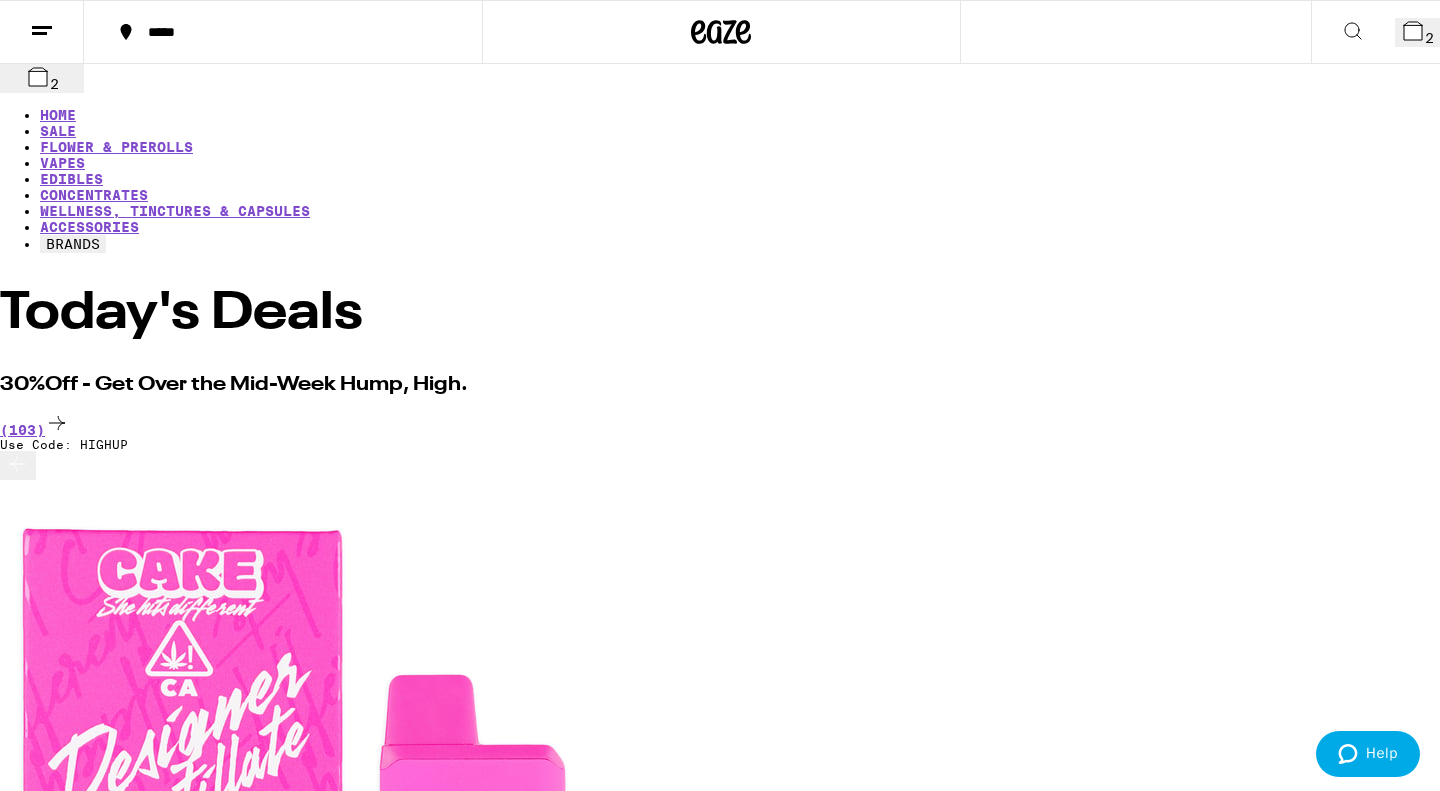 click 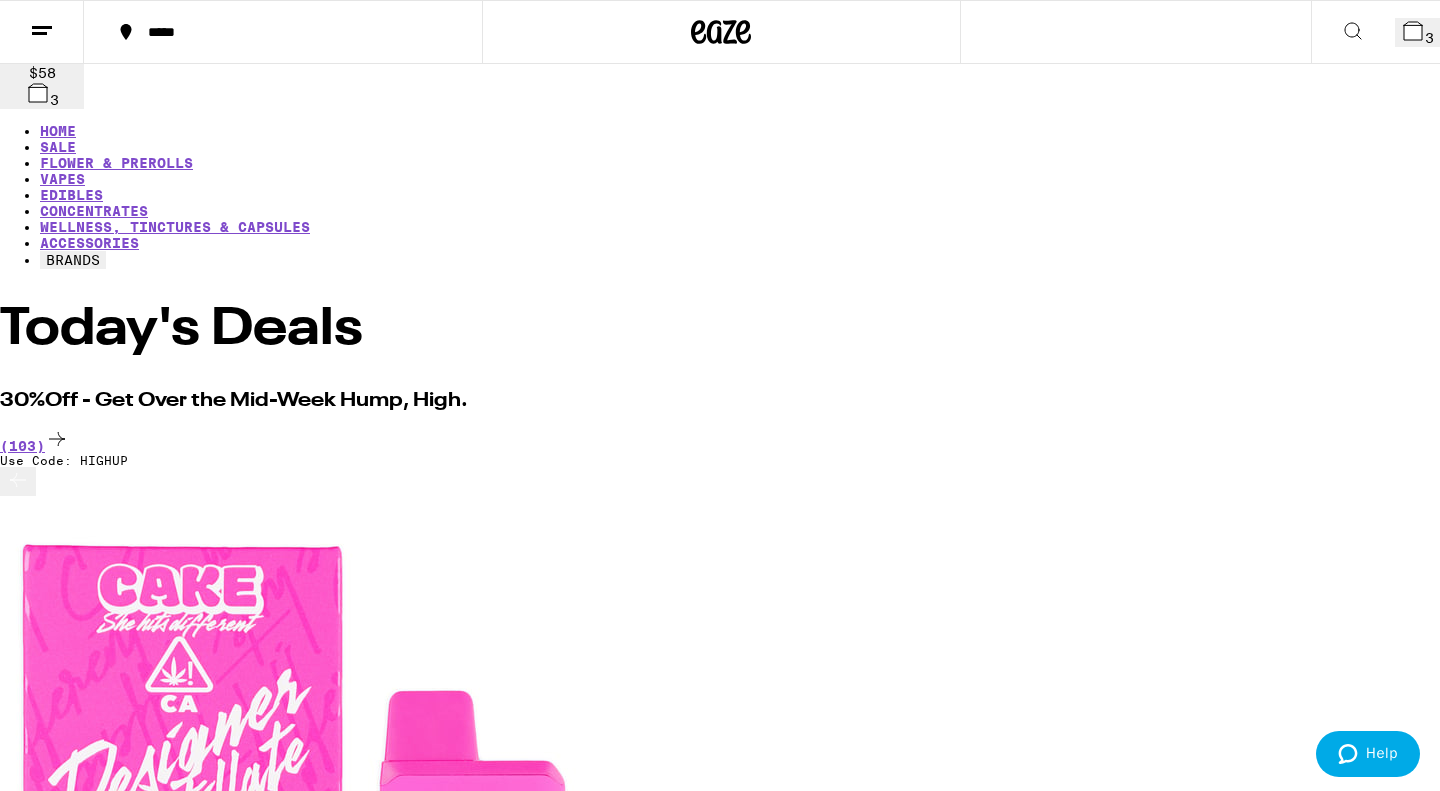 scroll, scrollTop: 0, scrollLeft: 477, axis: horizontal 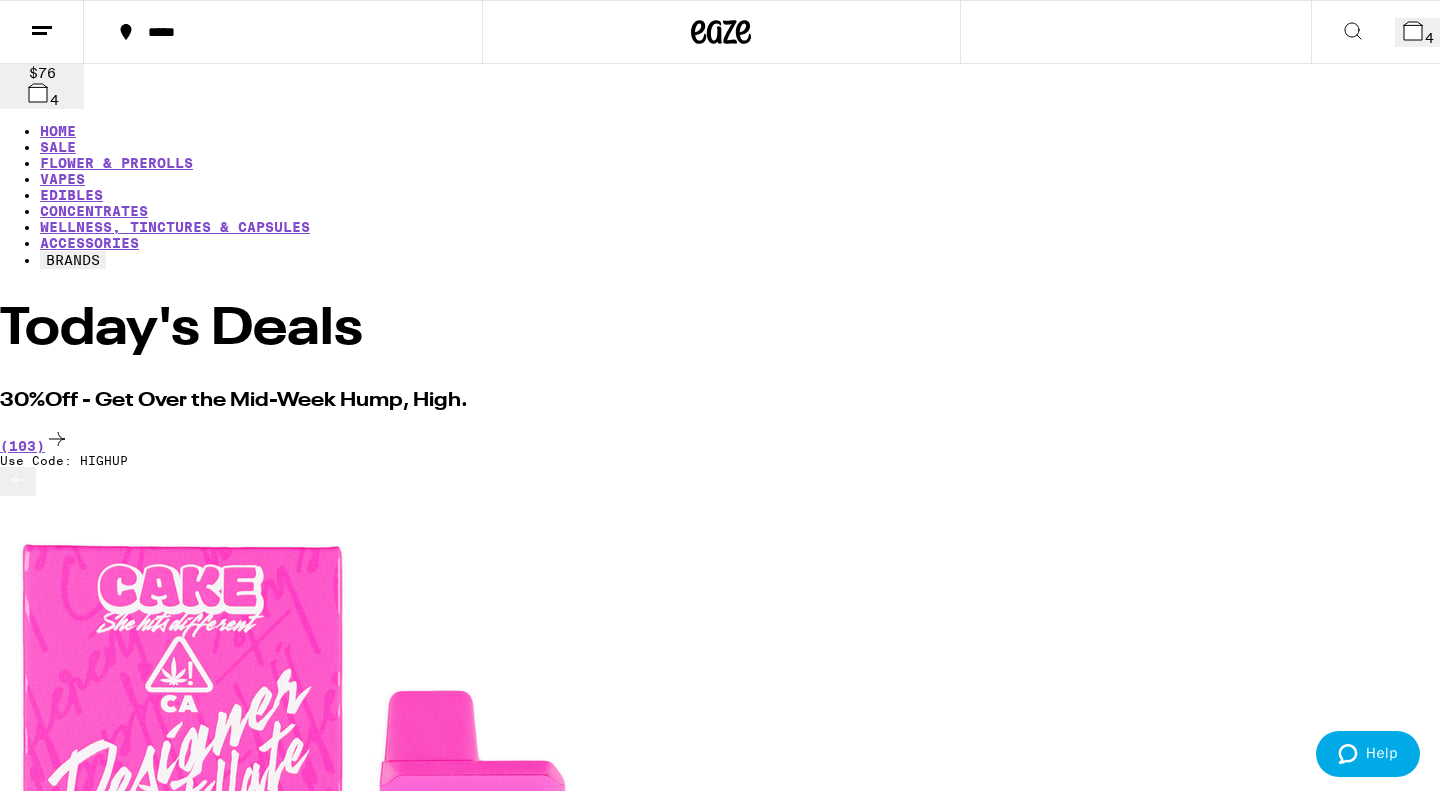 click on "4" at bounding box center (1429, 38) 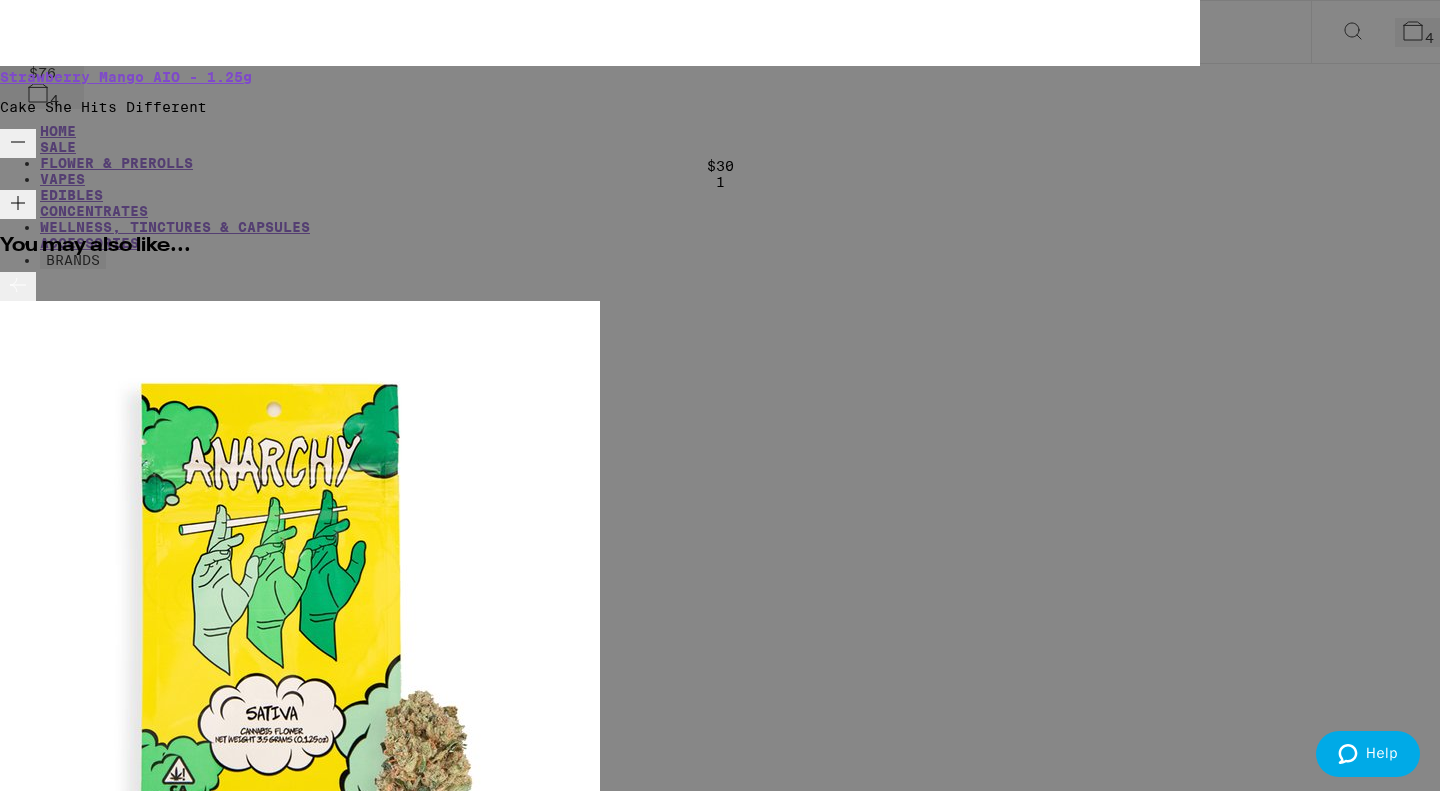click 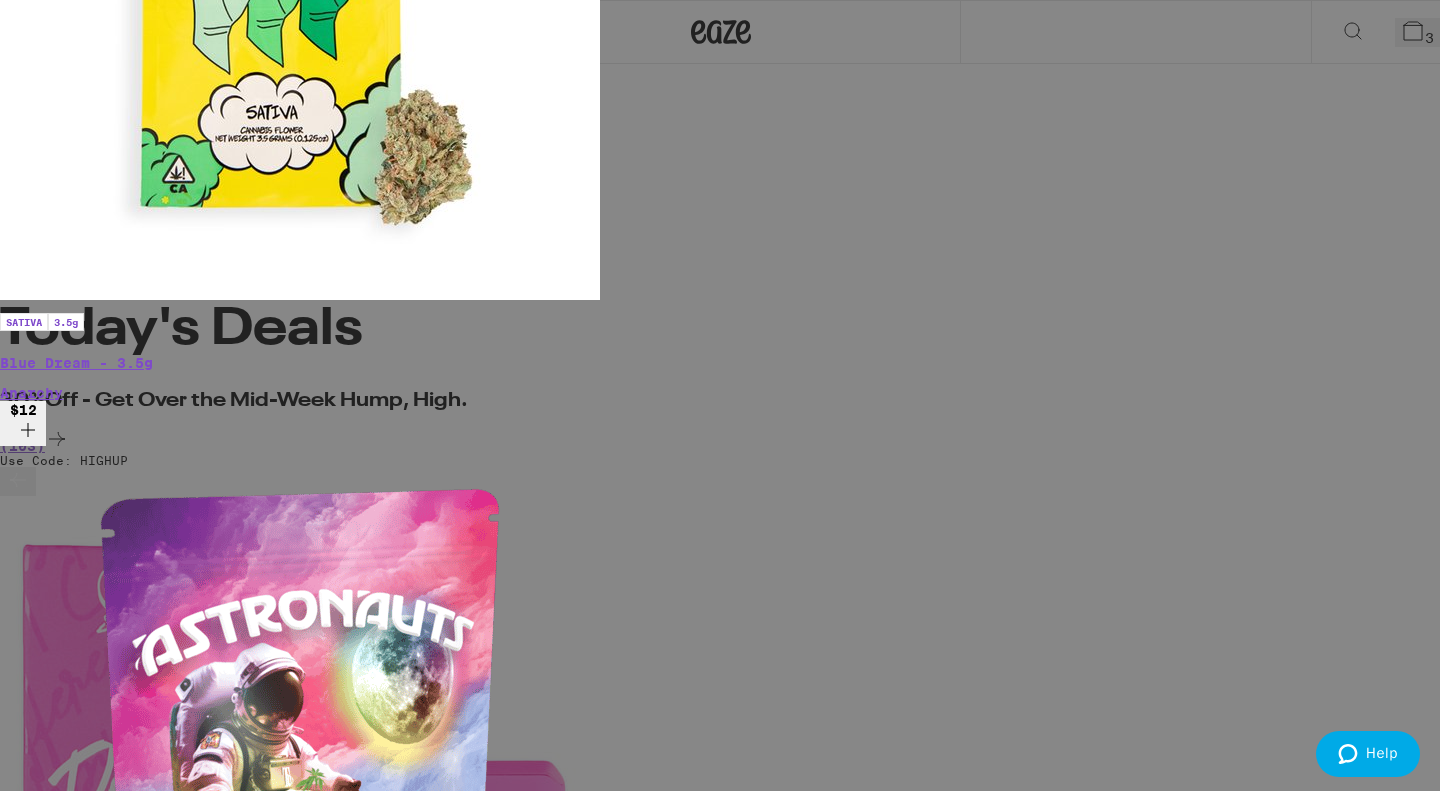 scroll, scrollTop: 0, scrollLeft: 0, axis: both 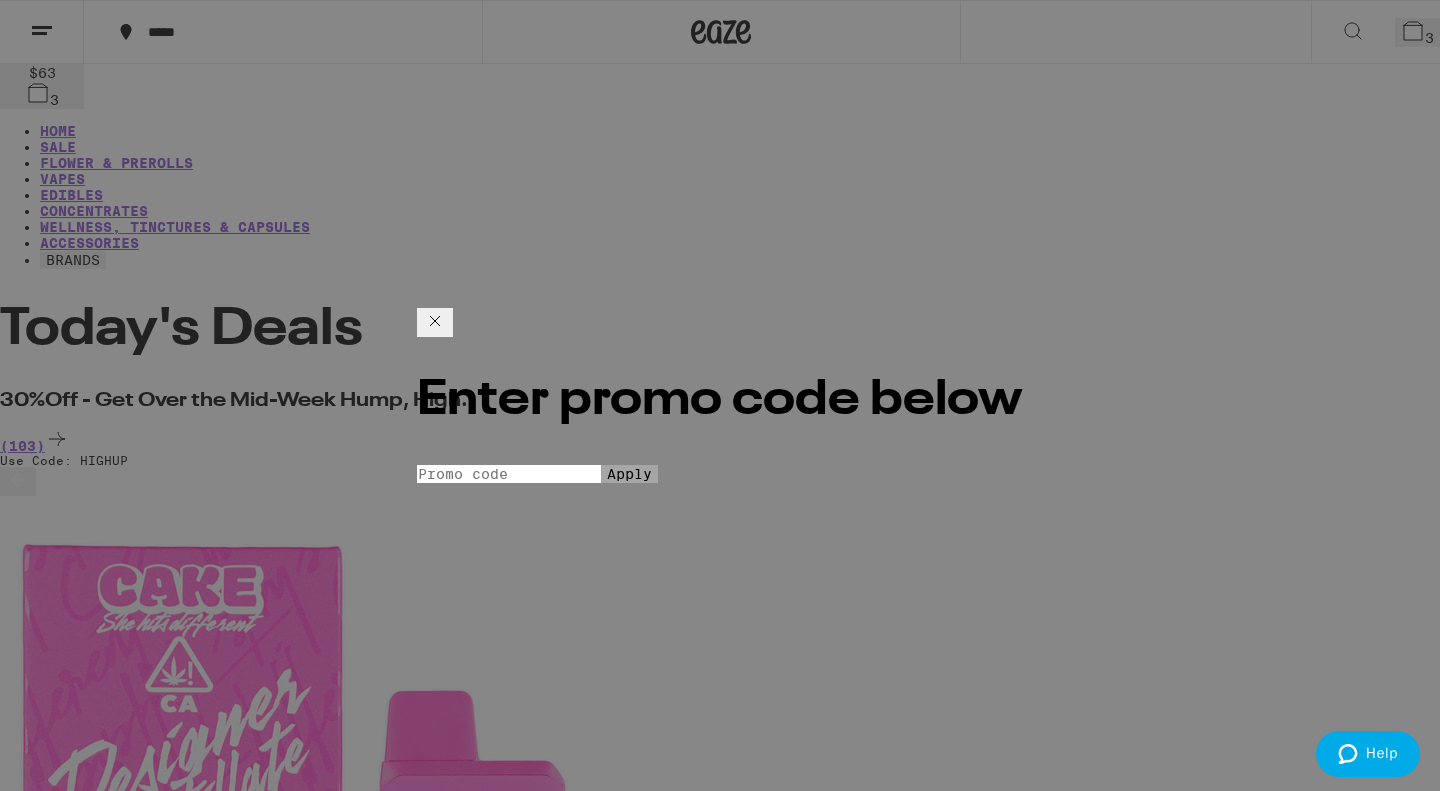 click on "Promo Code" at bounding box center (509, 474) 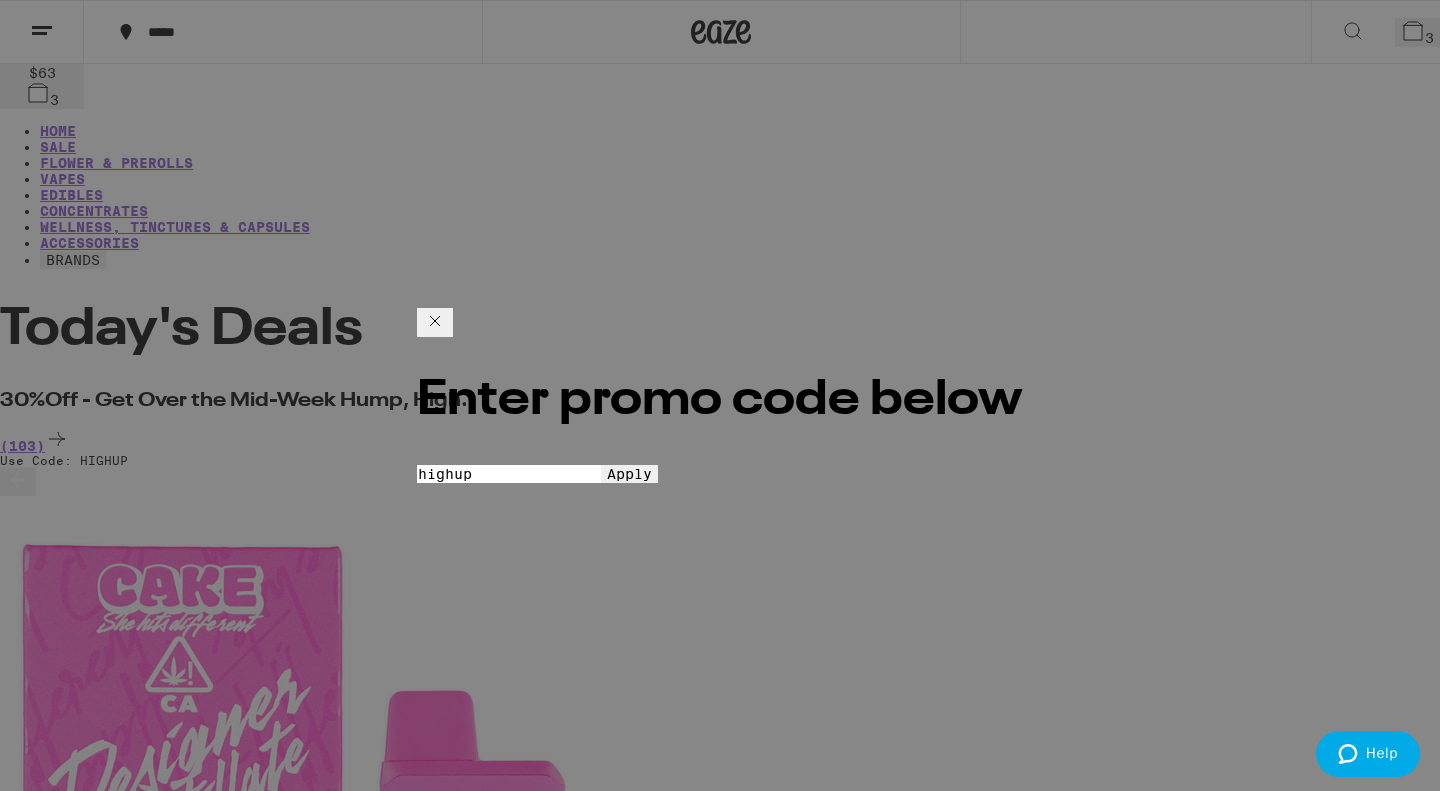 type on "highup" 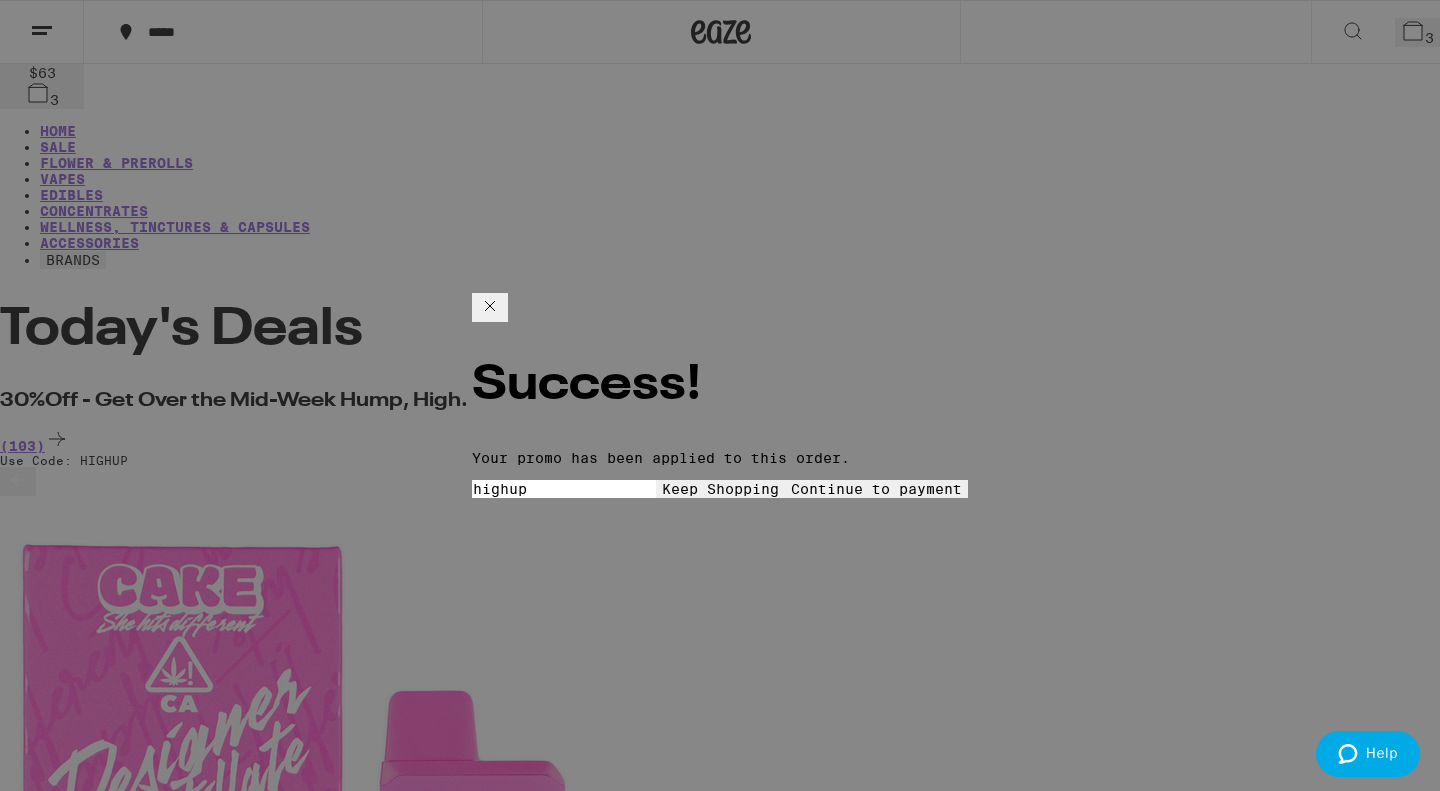 click on "Continue to payment" at bounding box center [876, 489] 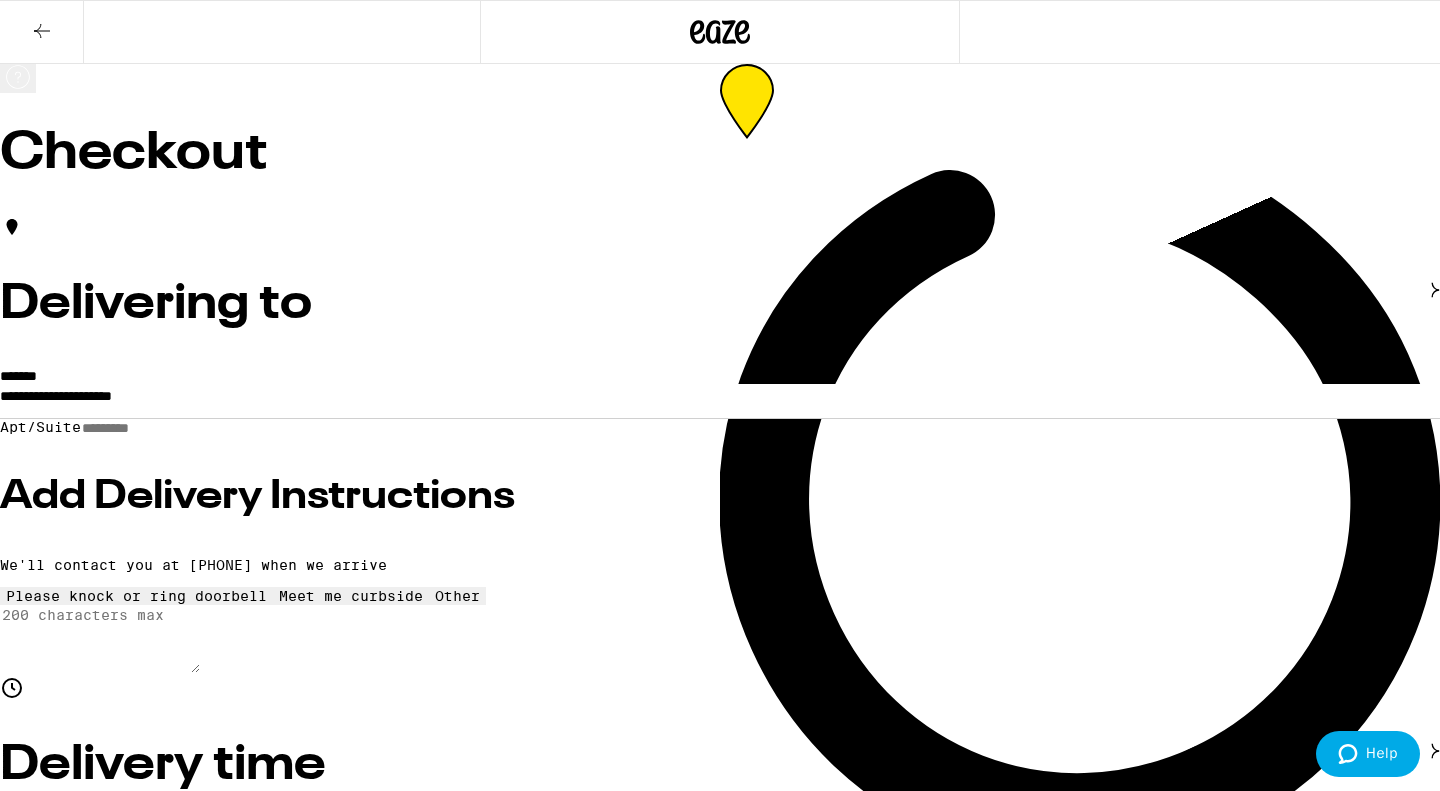 scroll, scrollTop: 0, scrollLeft: 0, axis: both 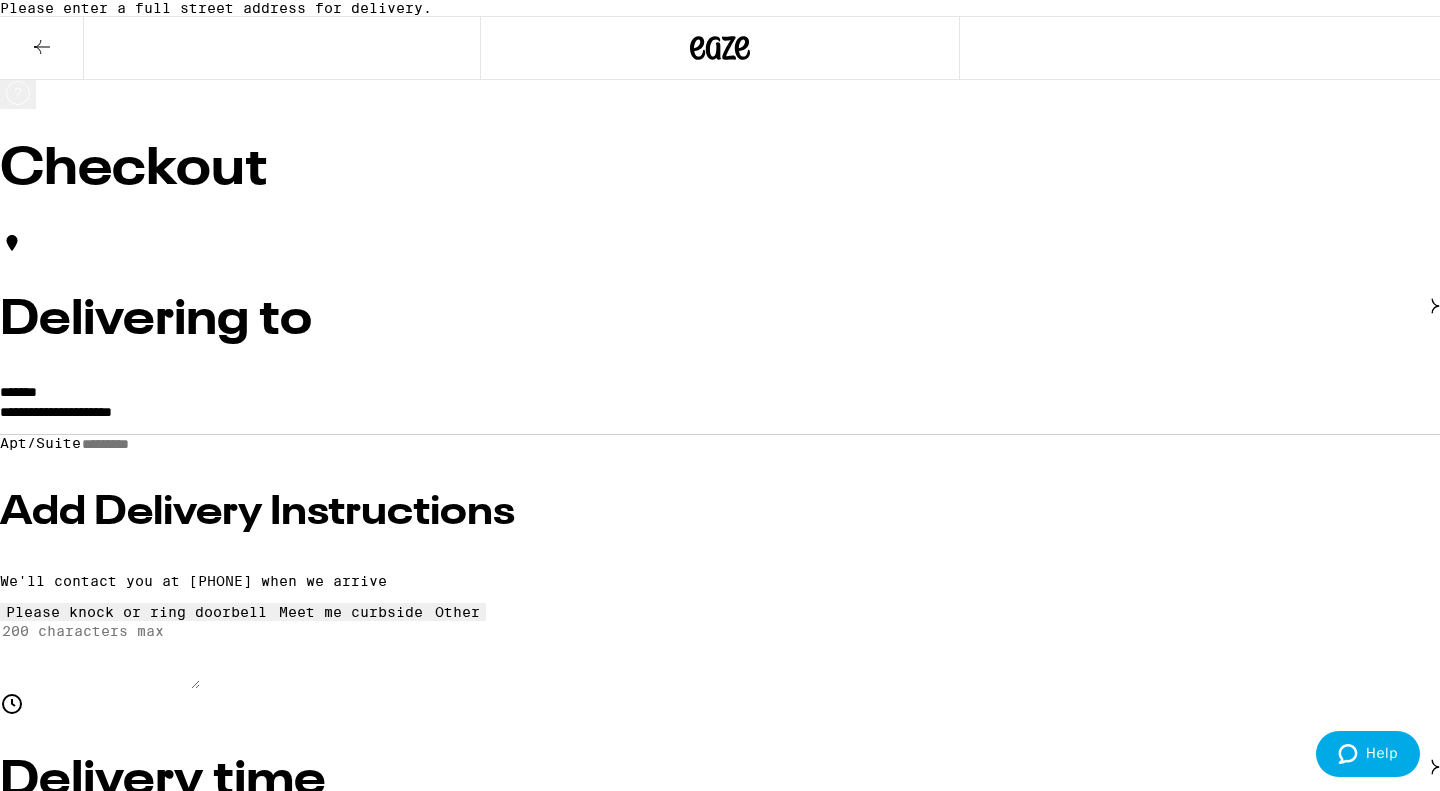 click 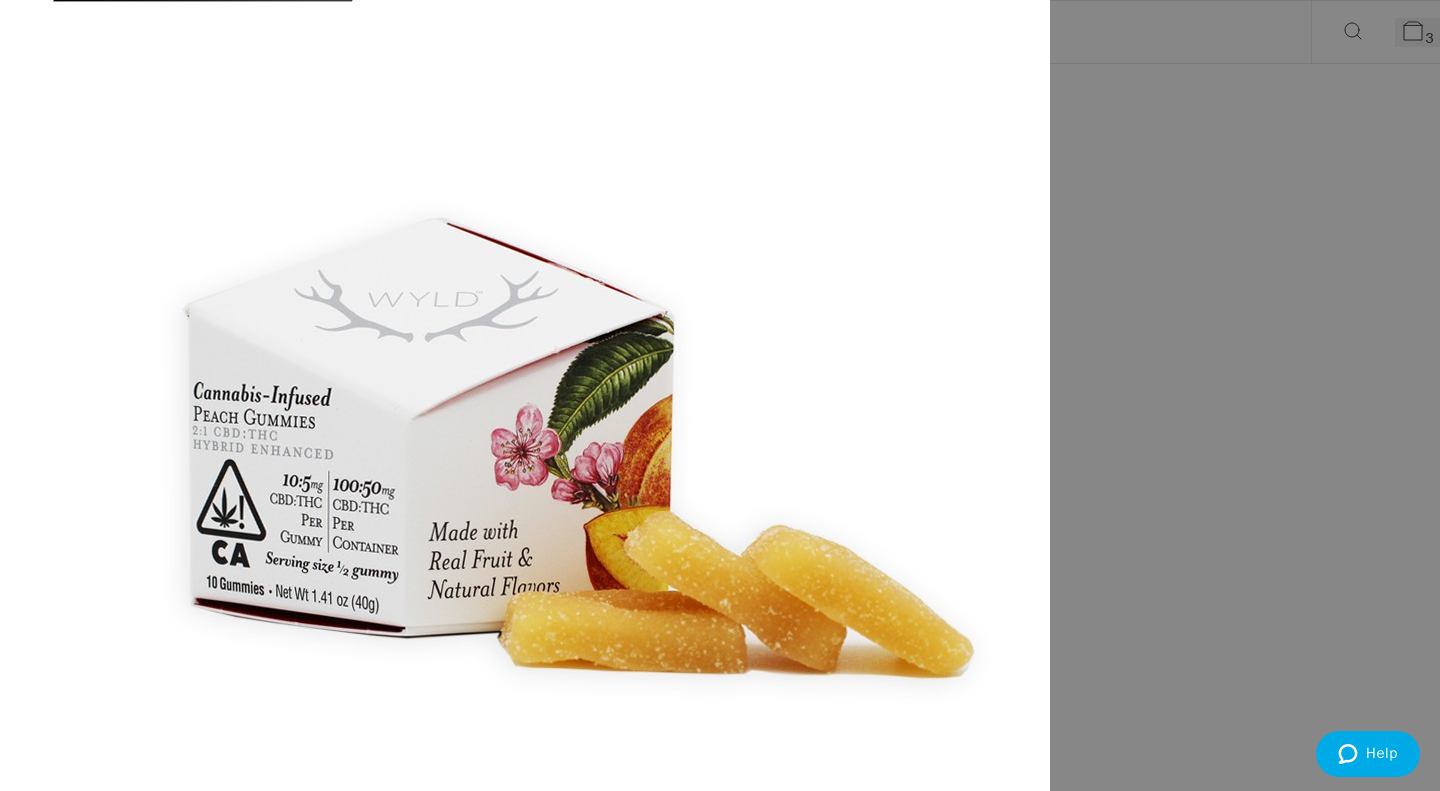 click 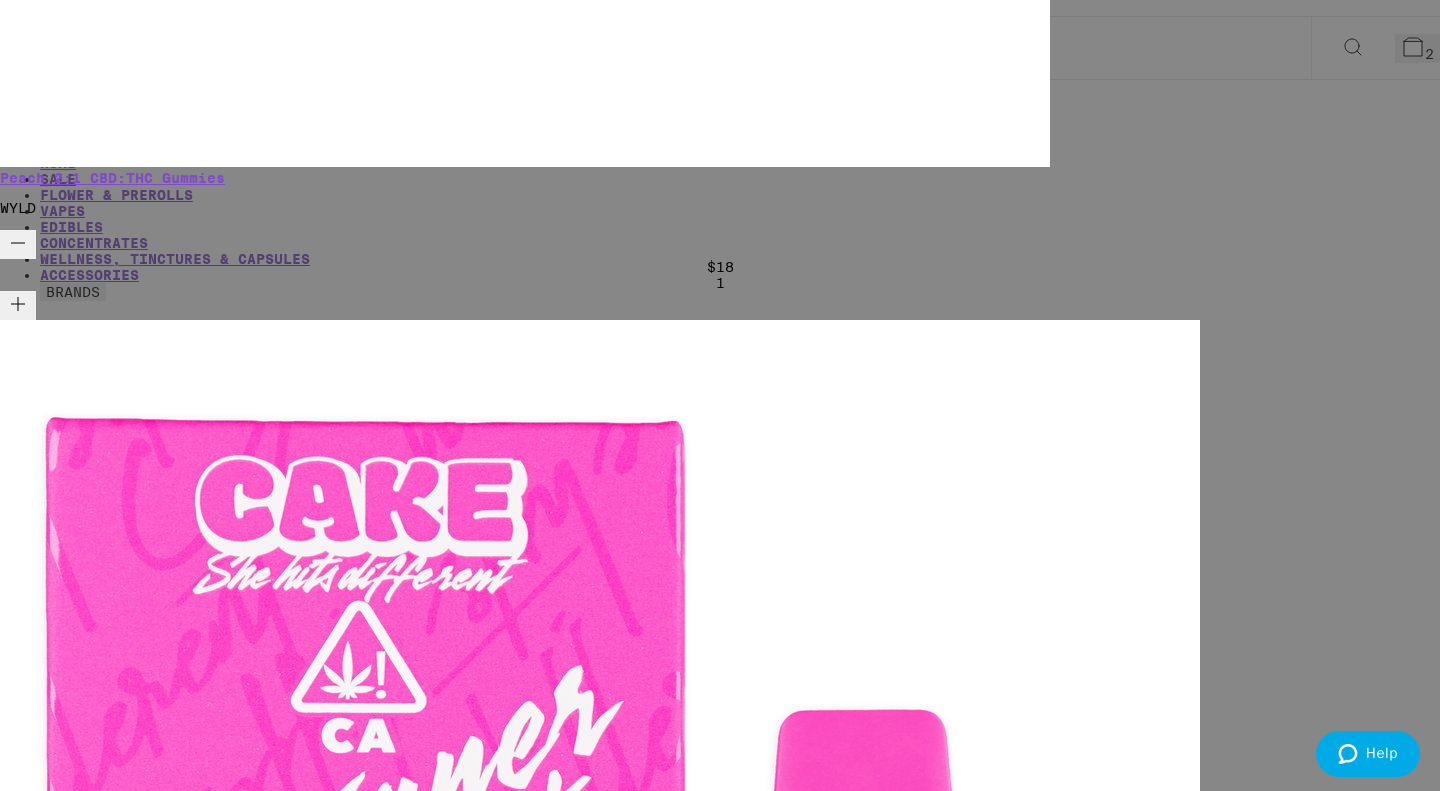 click on "Your Cart Your cart is under the $50 minimum. Peach 2:1 CBD:THC Gummies WYLD $18 1 Strawberry Mango AIO - 1.25g Cake She Hits Different $30 1 Subtotal $48.00 Delivery FREE Order Total $0.00 ⚠️ The products in this order can expose you to chemicals including marijuana or cannabis smoke, which is known to the State of California to cause cancer and birth defects or other reproductive harm. For more information go to https:// www.P65Warnings.ca.gov Apply Promo Checkout" at bounding box center [720, 395] 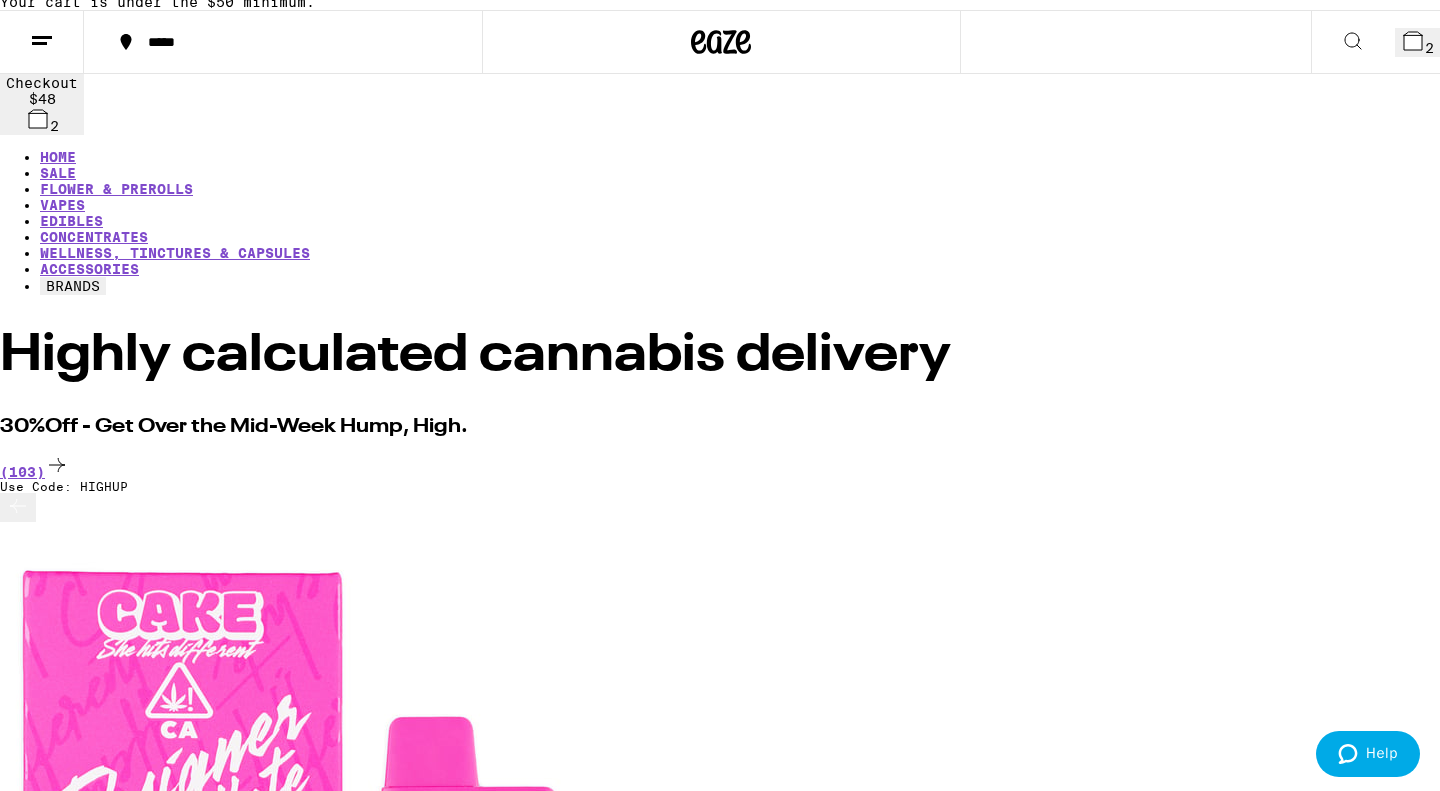 scroll, scrollTop: 19, scrollLeft: 0, axis: vertical 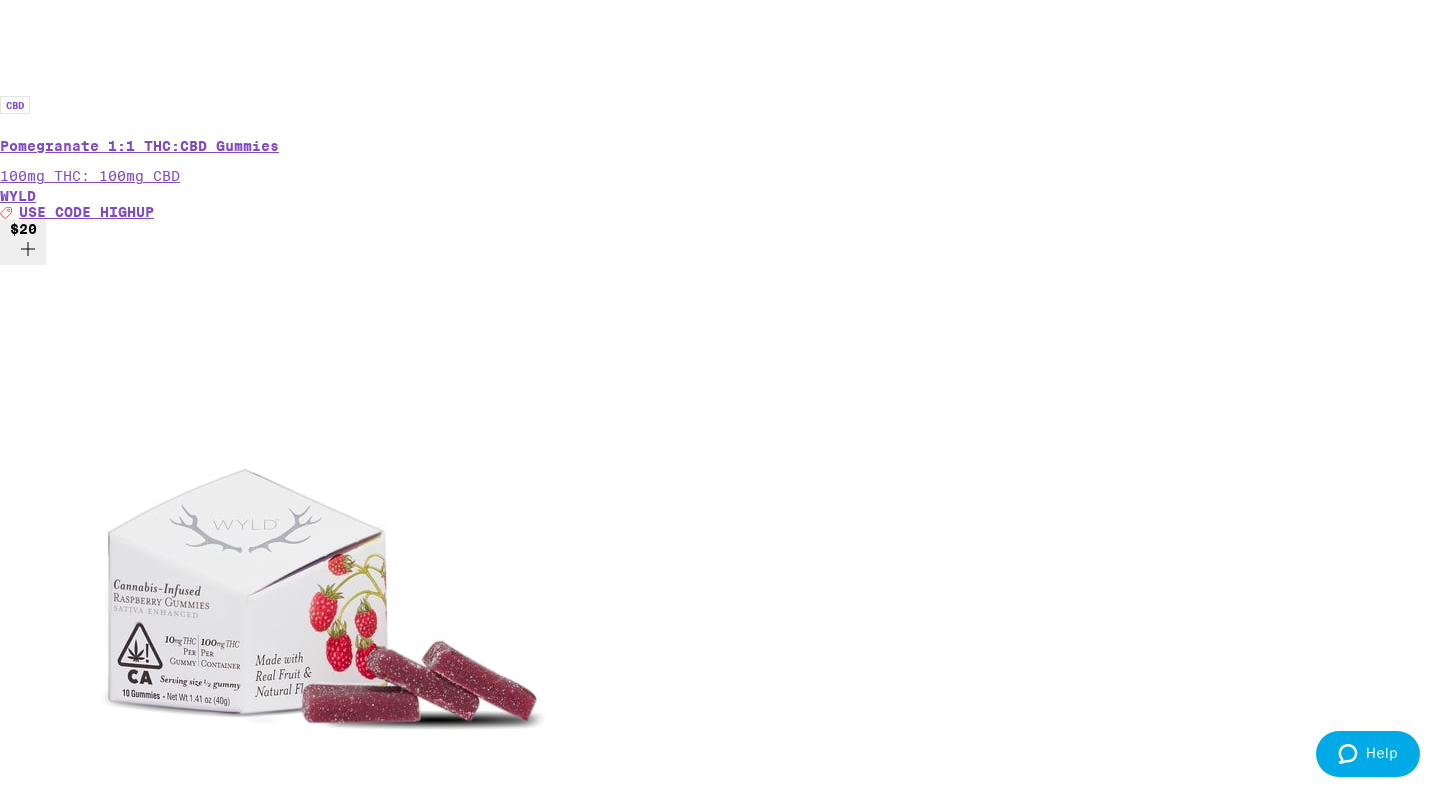 click 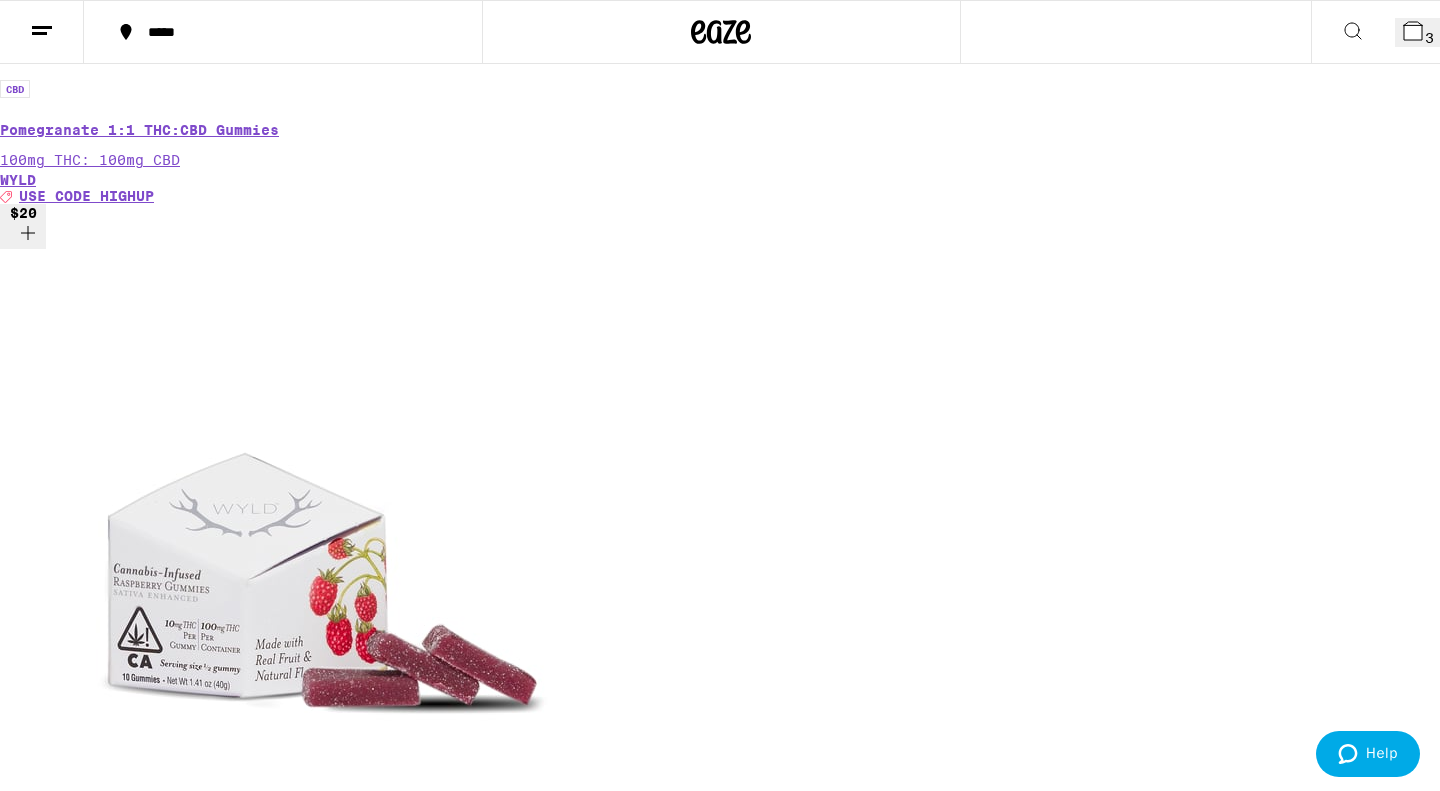 scroll, scrollTop: 4378, scrollLeft: 0, axis: vertical 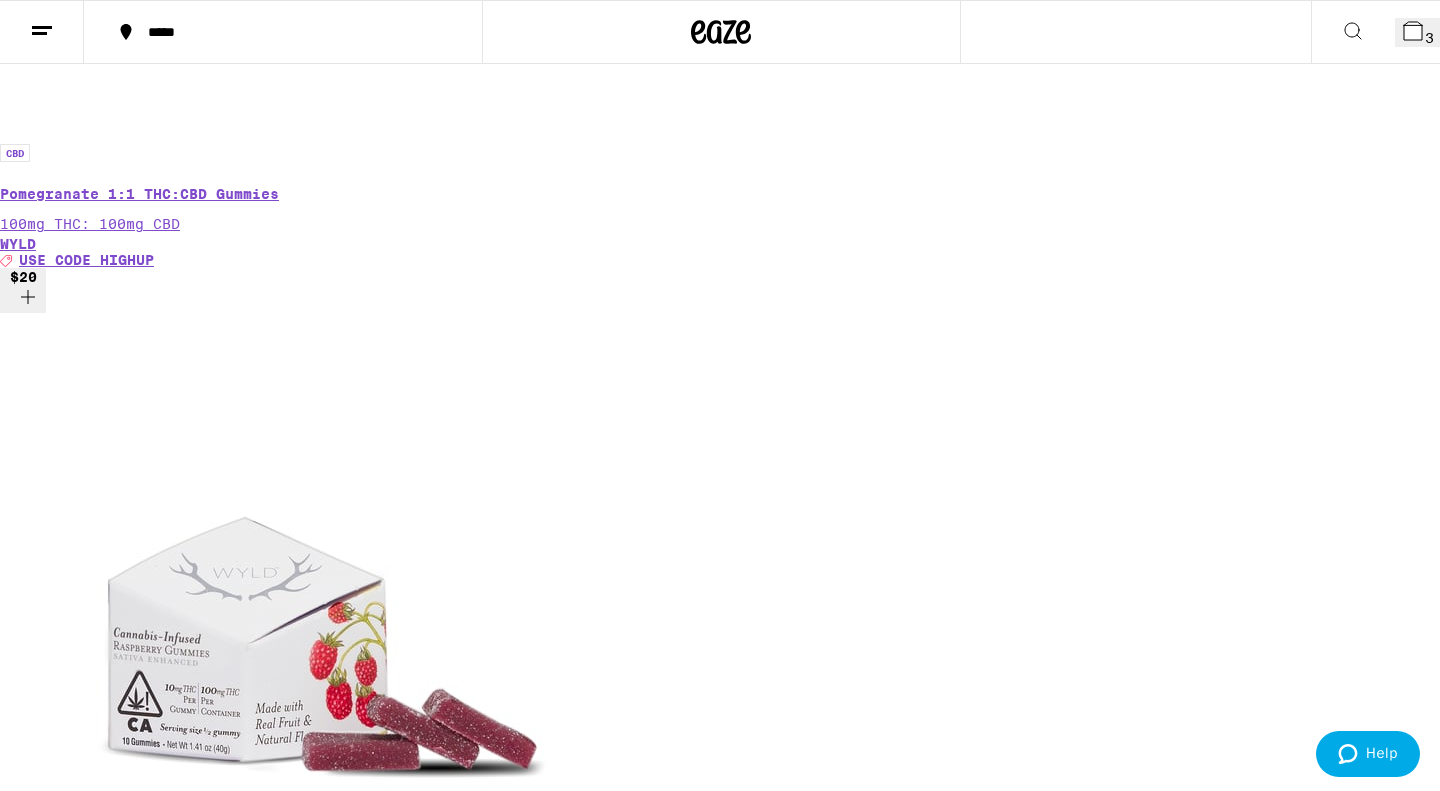 click on "3" at bounding box center (1429, 38) 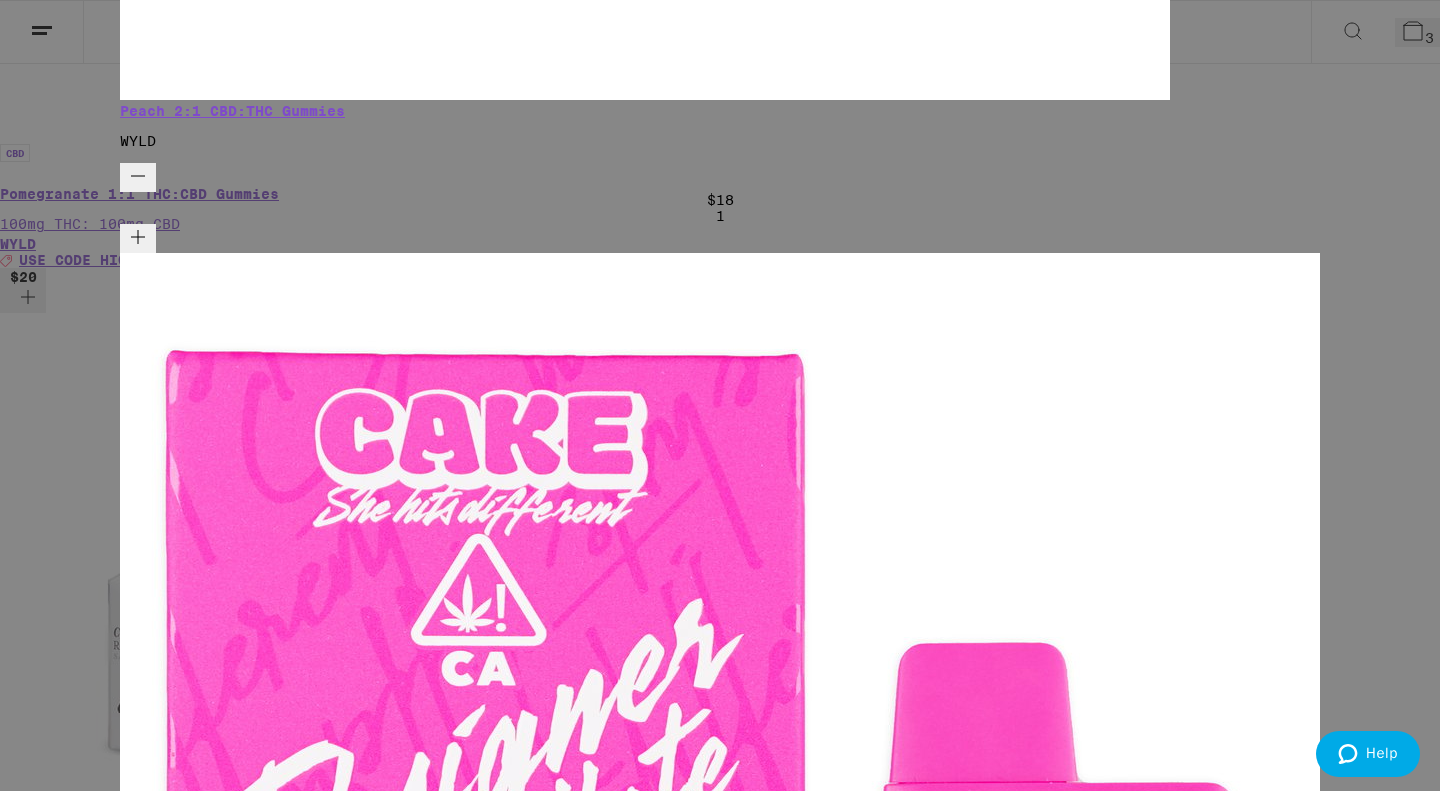 scroll, scrollTop: 4173, scrollLeft: 0, axis: vertical 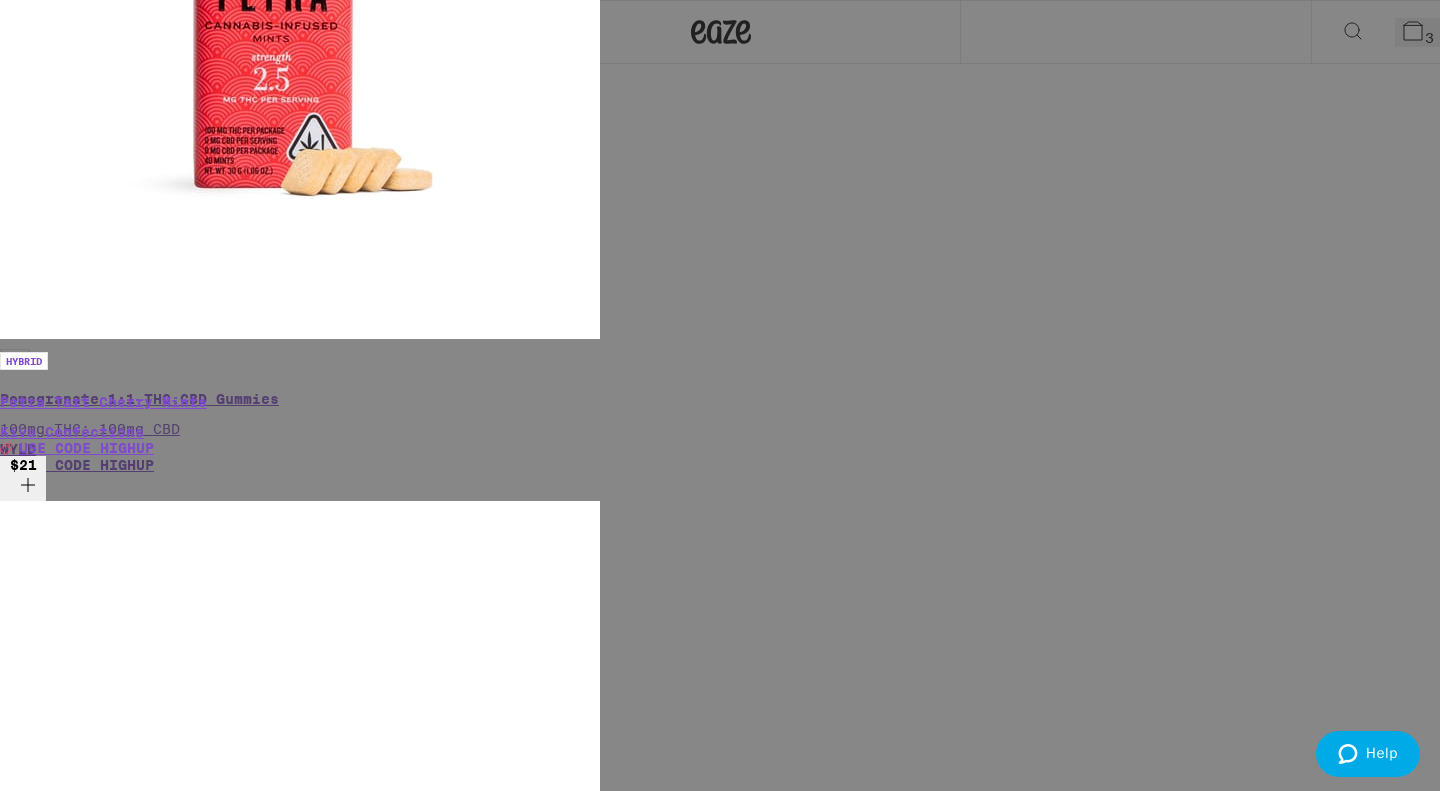 click 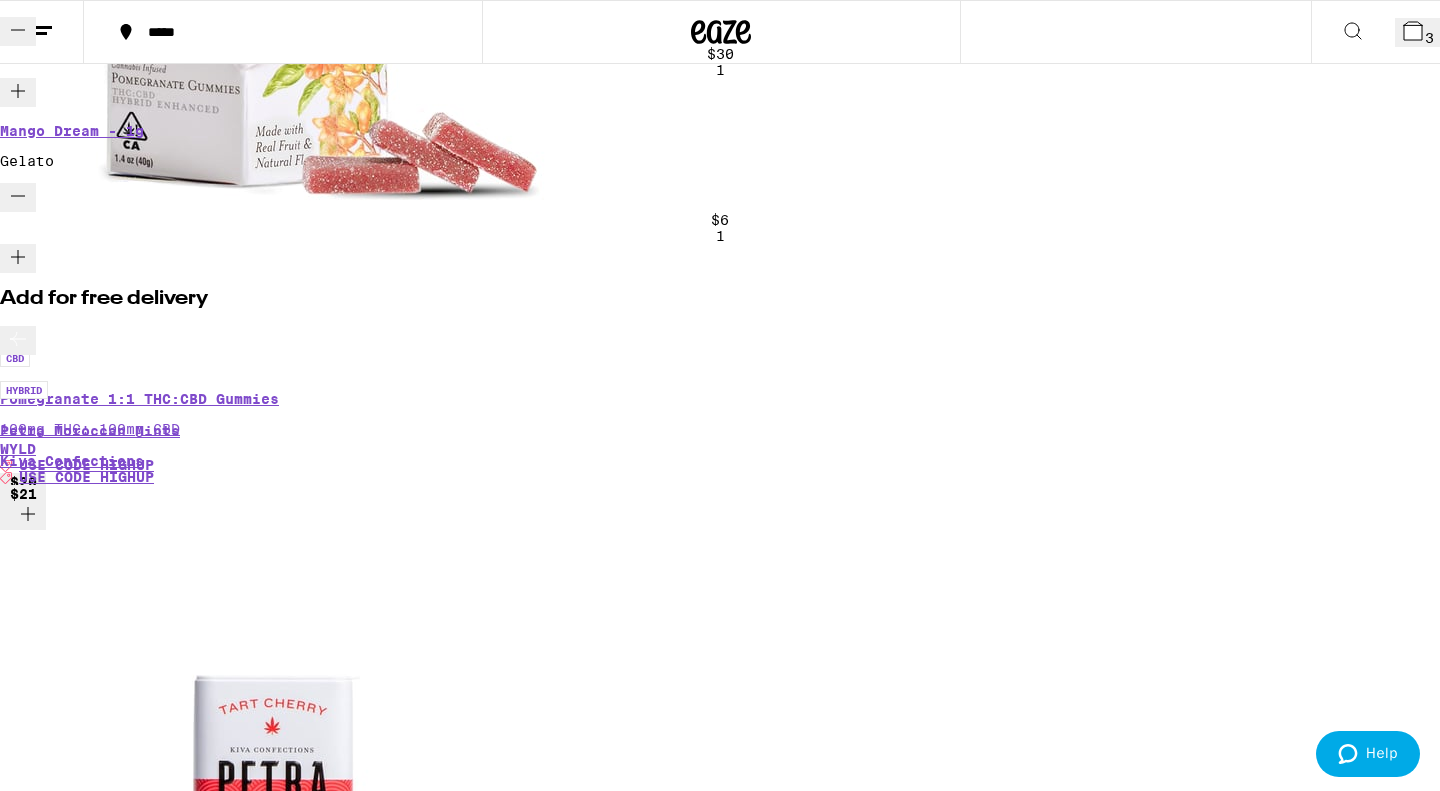 scroll, scrollTop: 4378, scrollLeft: 0, axis: vertical 